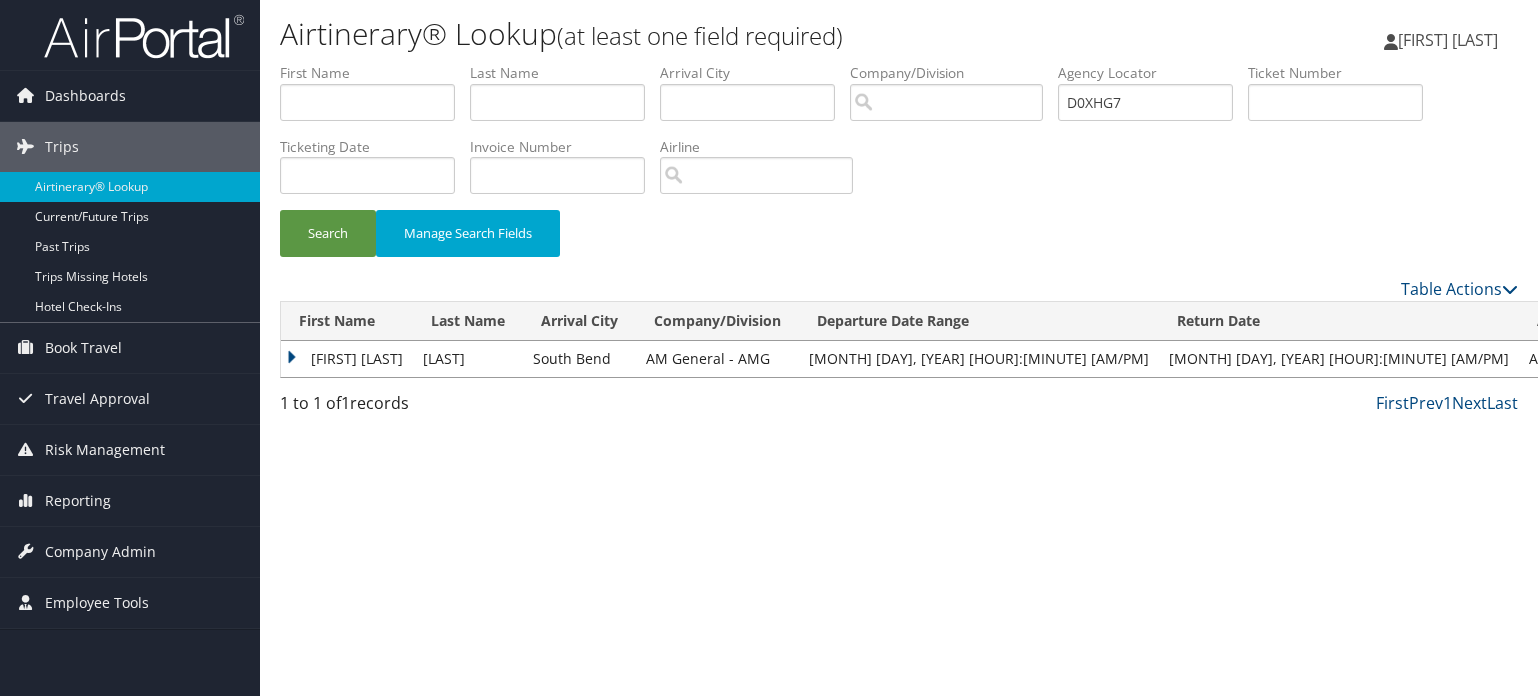 scroll, scrollTop: 0, scrollLeft: 0, axis: both 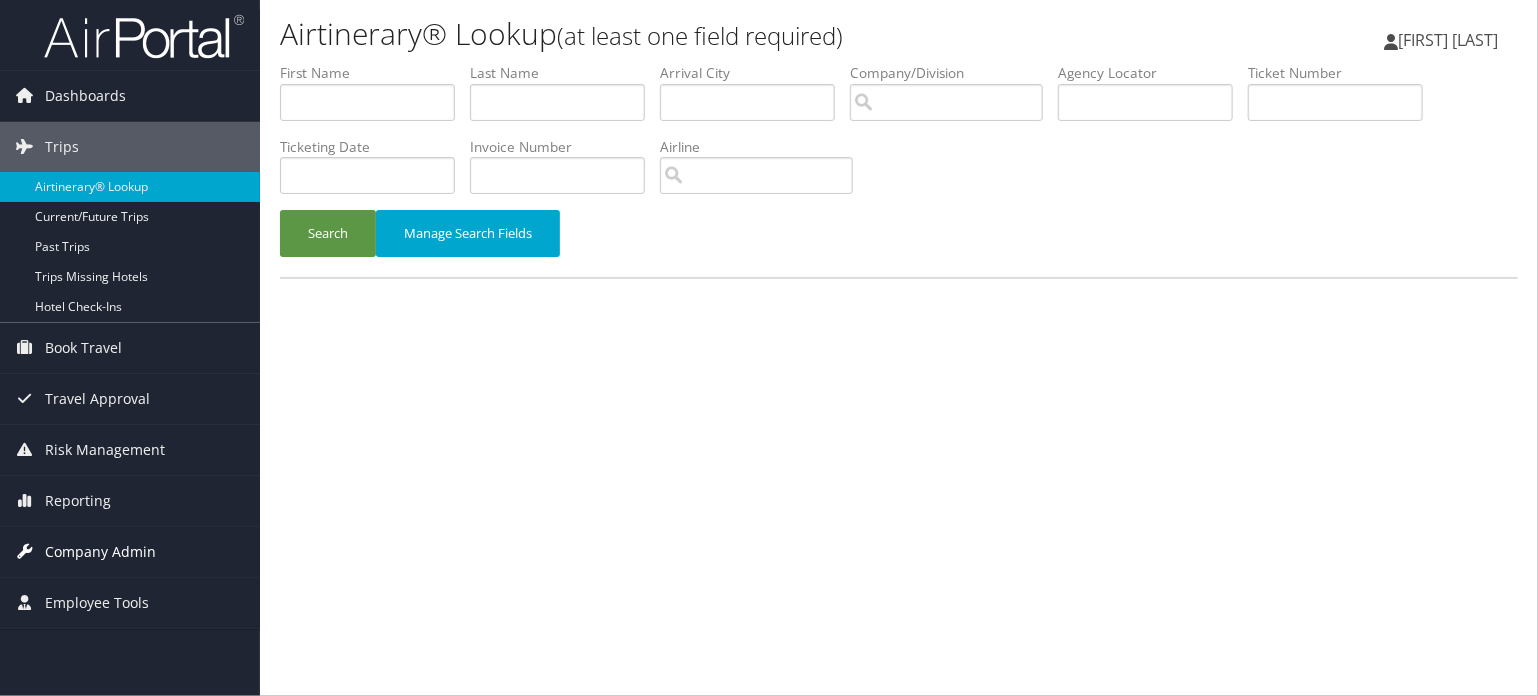 click on "Company Admin" at bounding box center (100, 552) 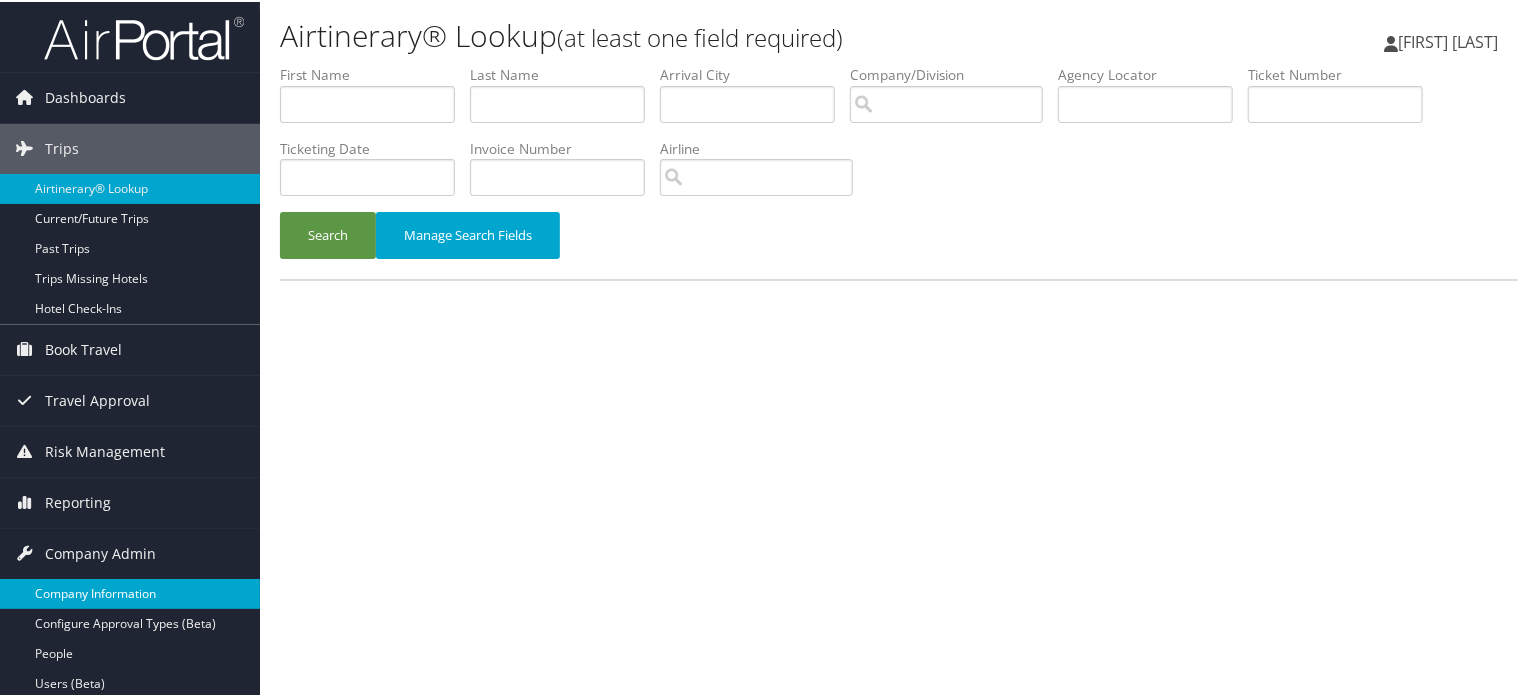 click on "Company Information" at bounding box center [130, 592] 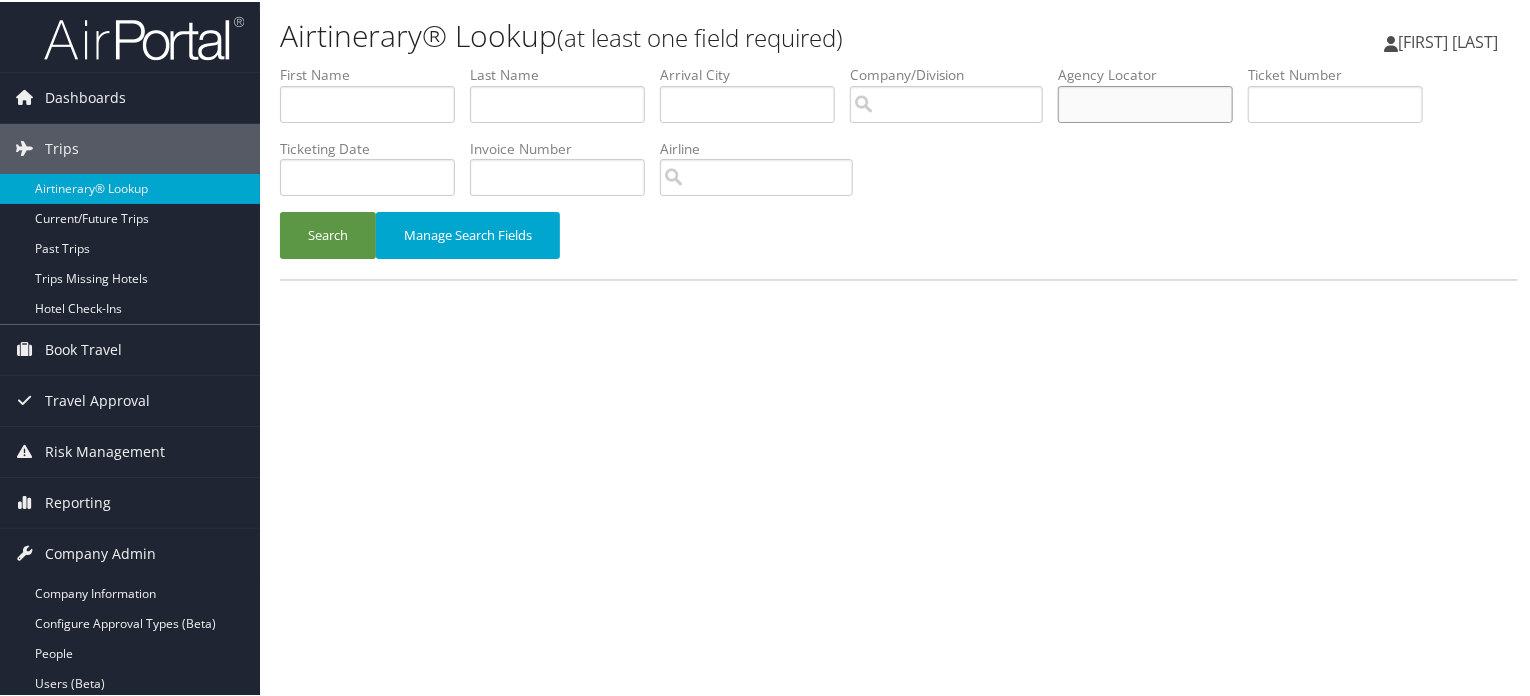 click at bounding box center [1145, 102] 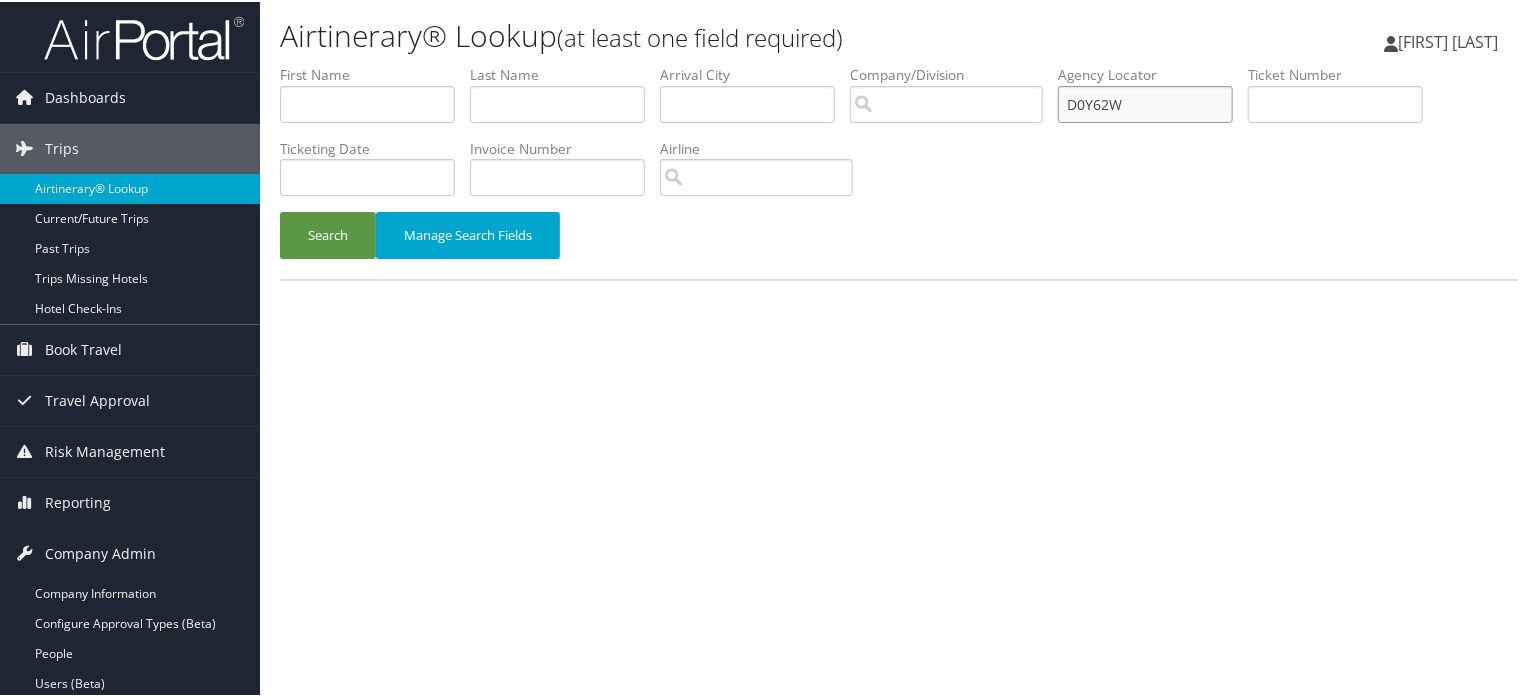 type on "D0Y62W" 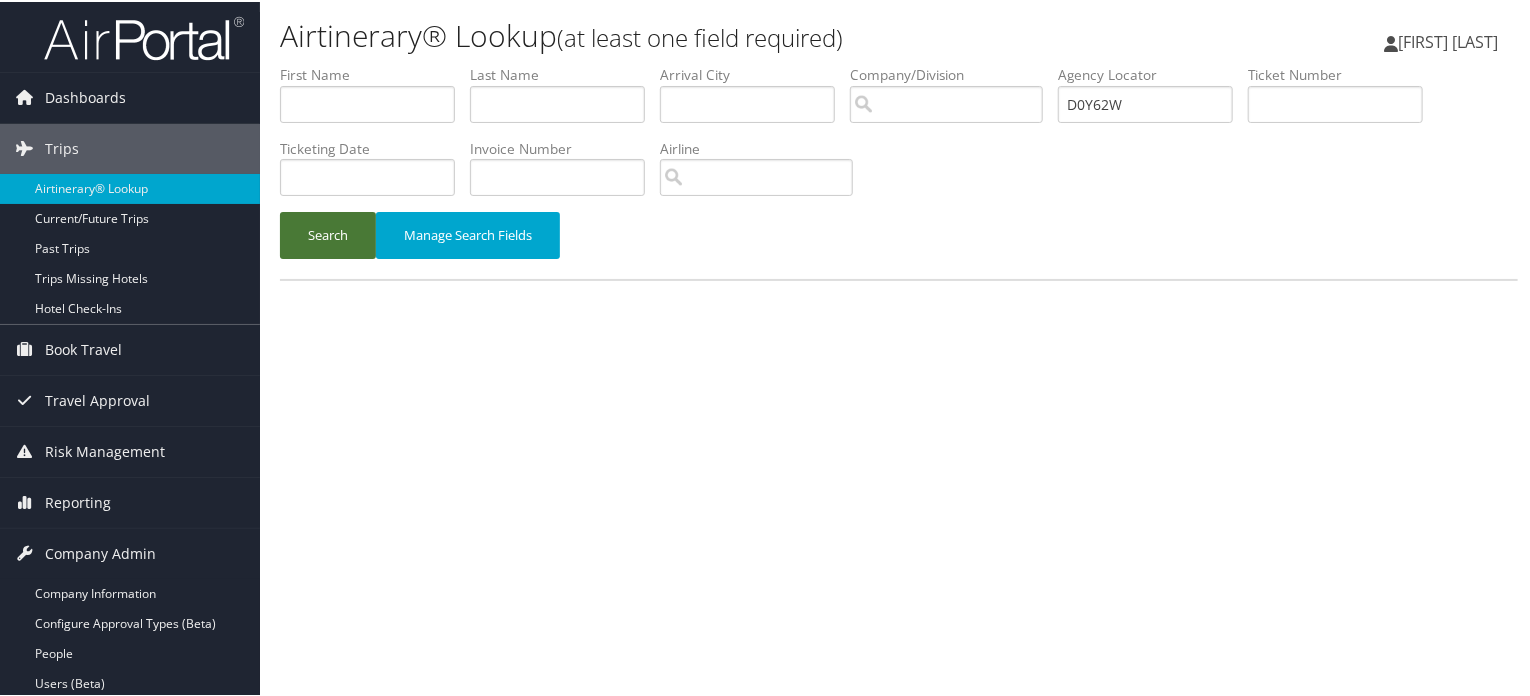 click on "Search" at bounding box center (328, 233) 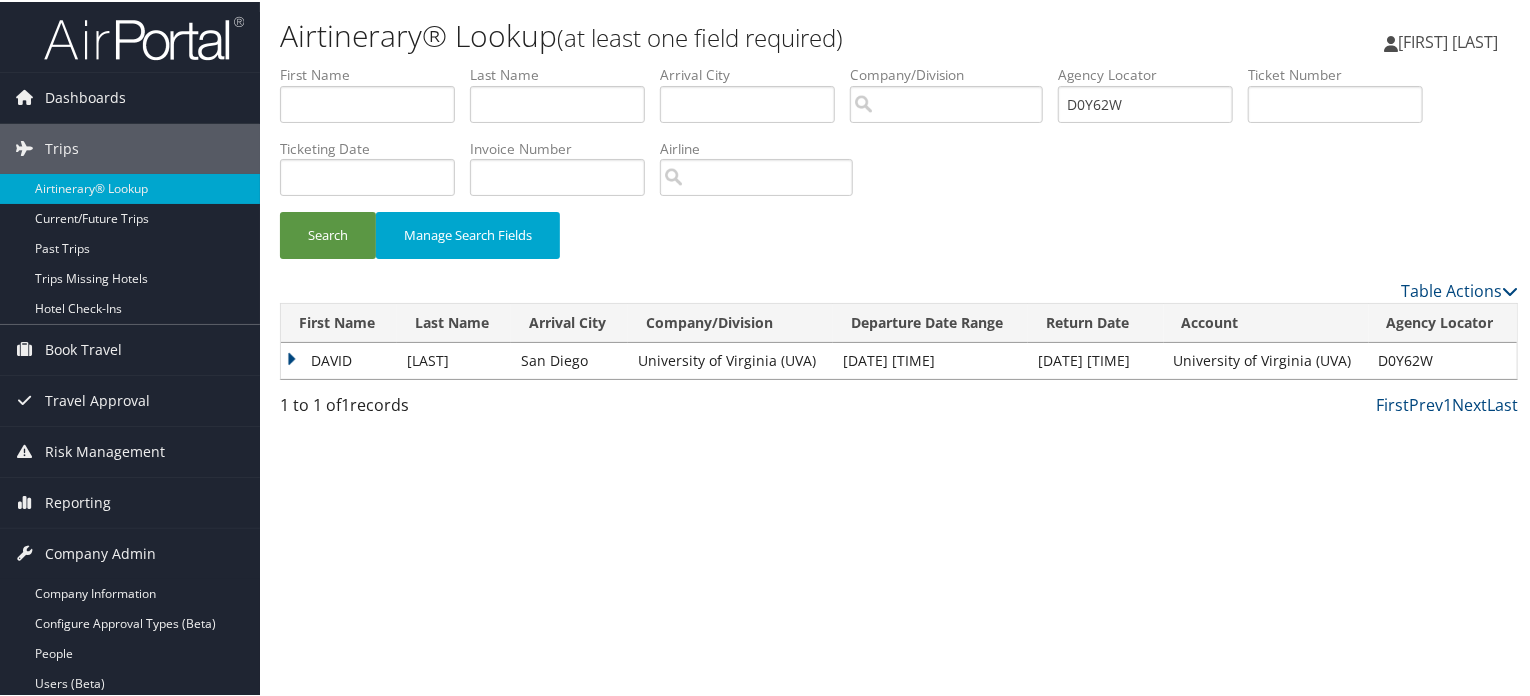 click on "D0Y62W" at bounding box center [1443, 359] 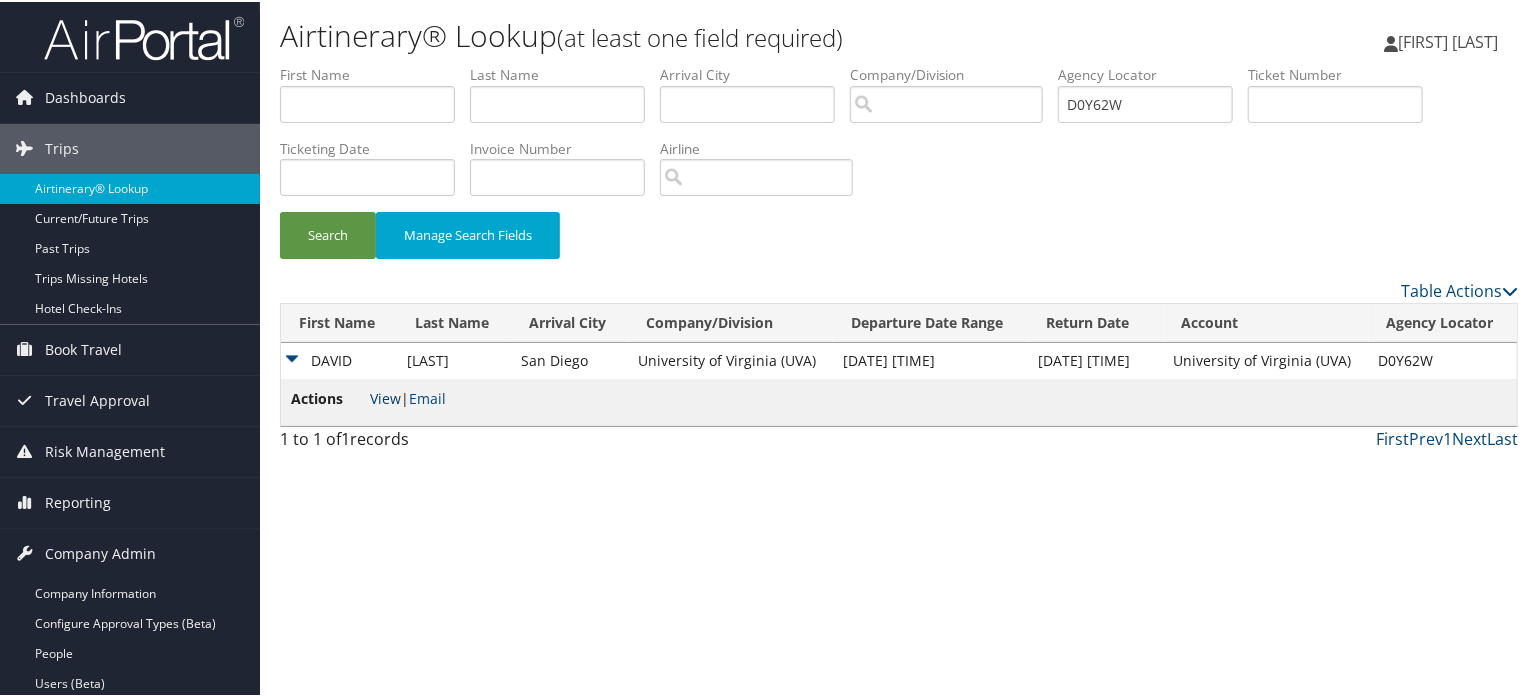 click on "View" at bounding box center [385, 396] 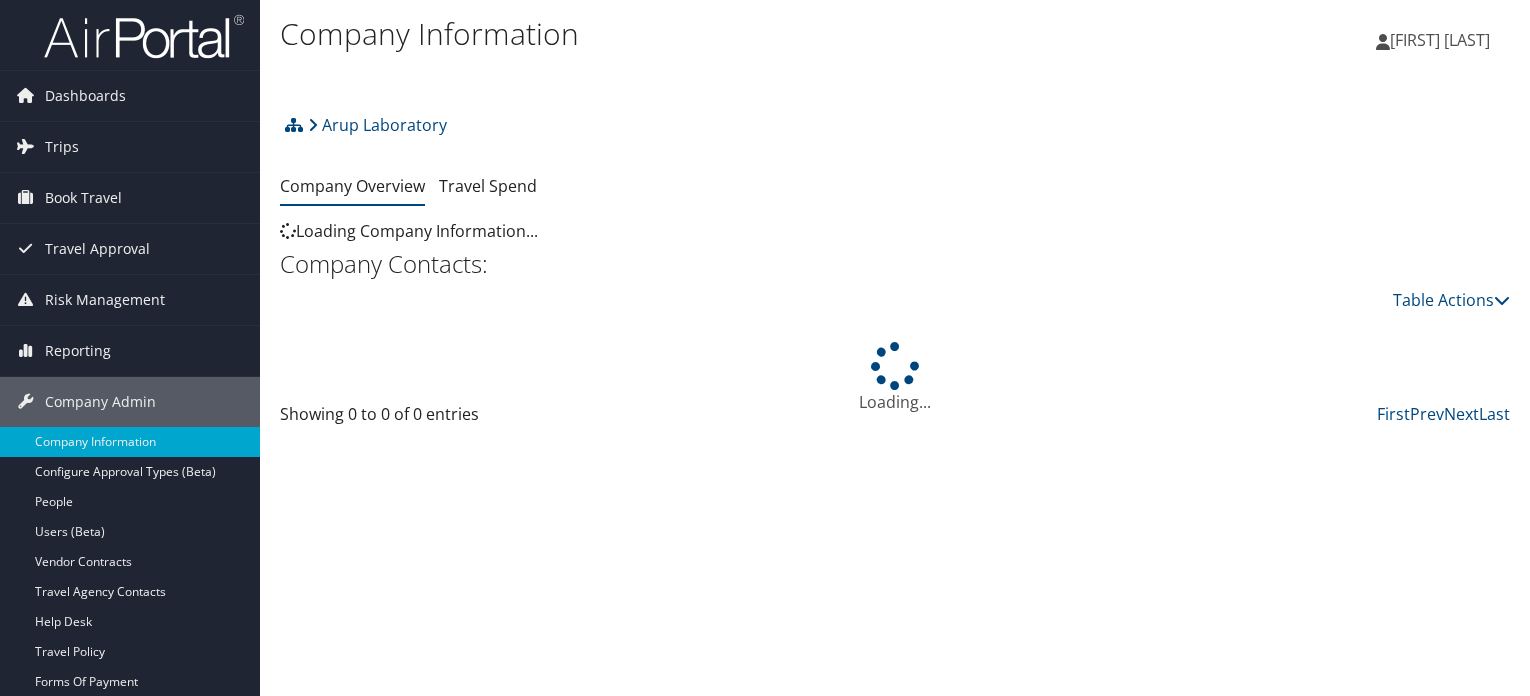 scroll, scrollTop: 0, scrollLeft: 0, axis: both 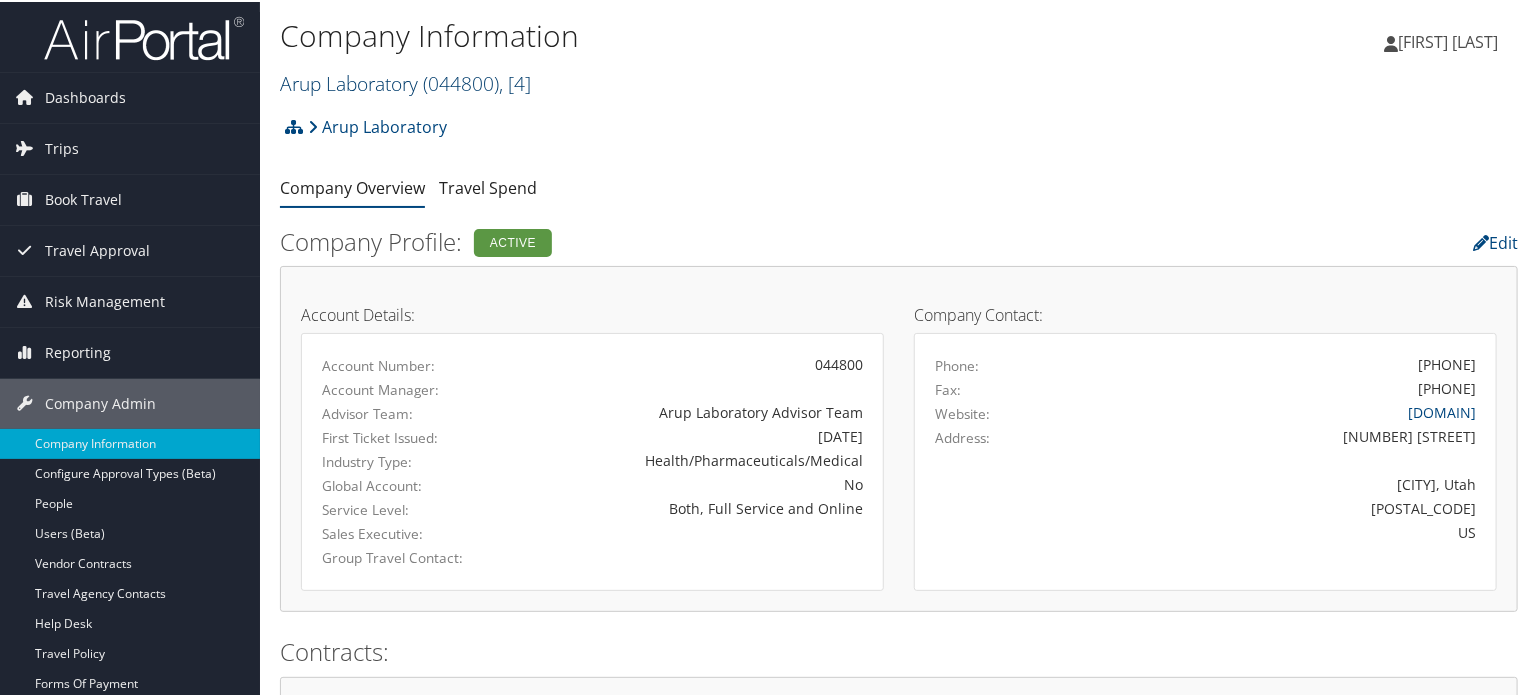 click on "([NUMBER])" at bounding box center (461, 81) 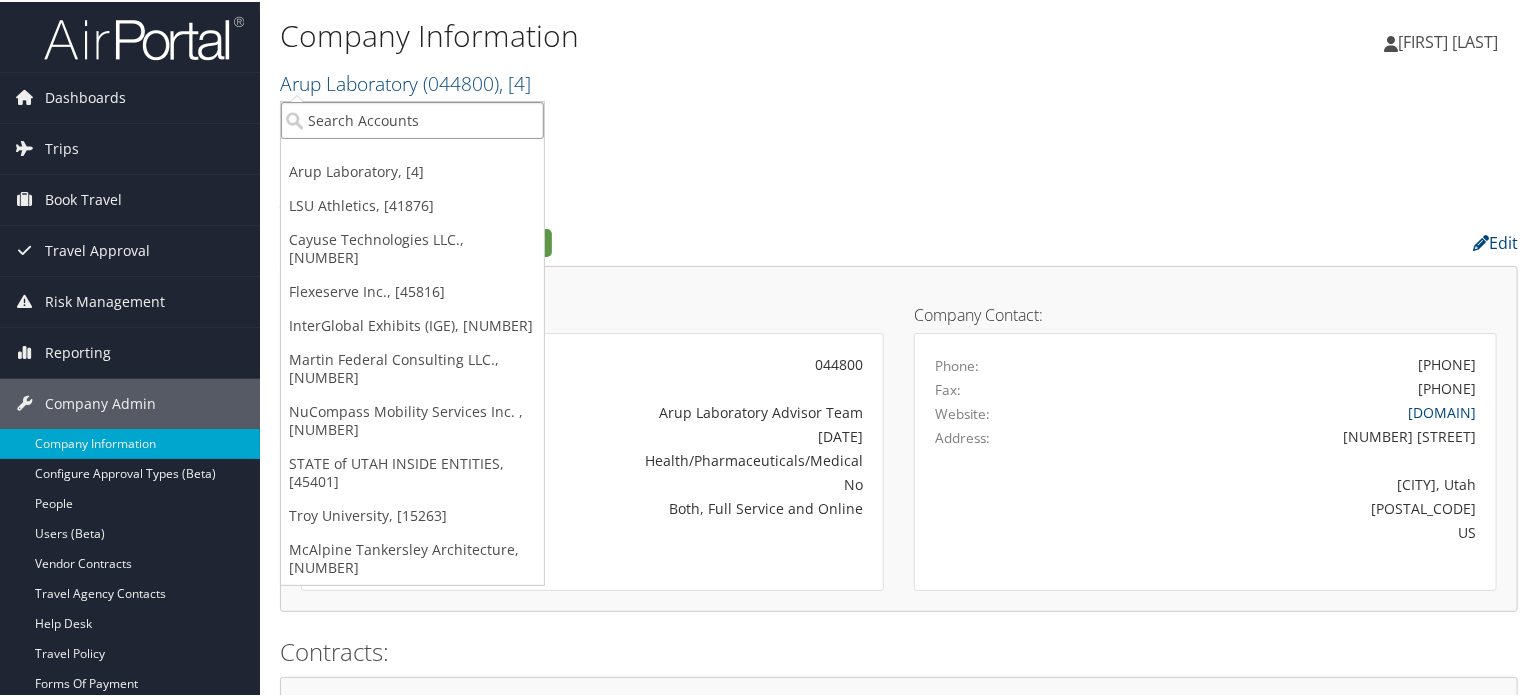 click at bounding box center [412, 118] 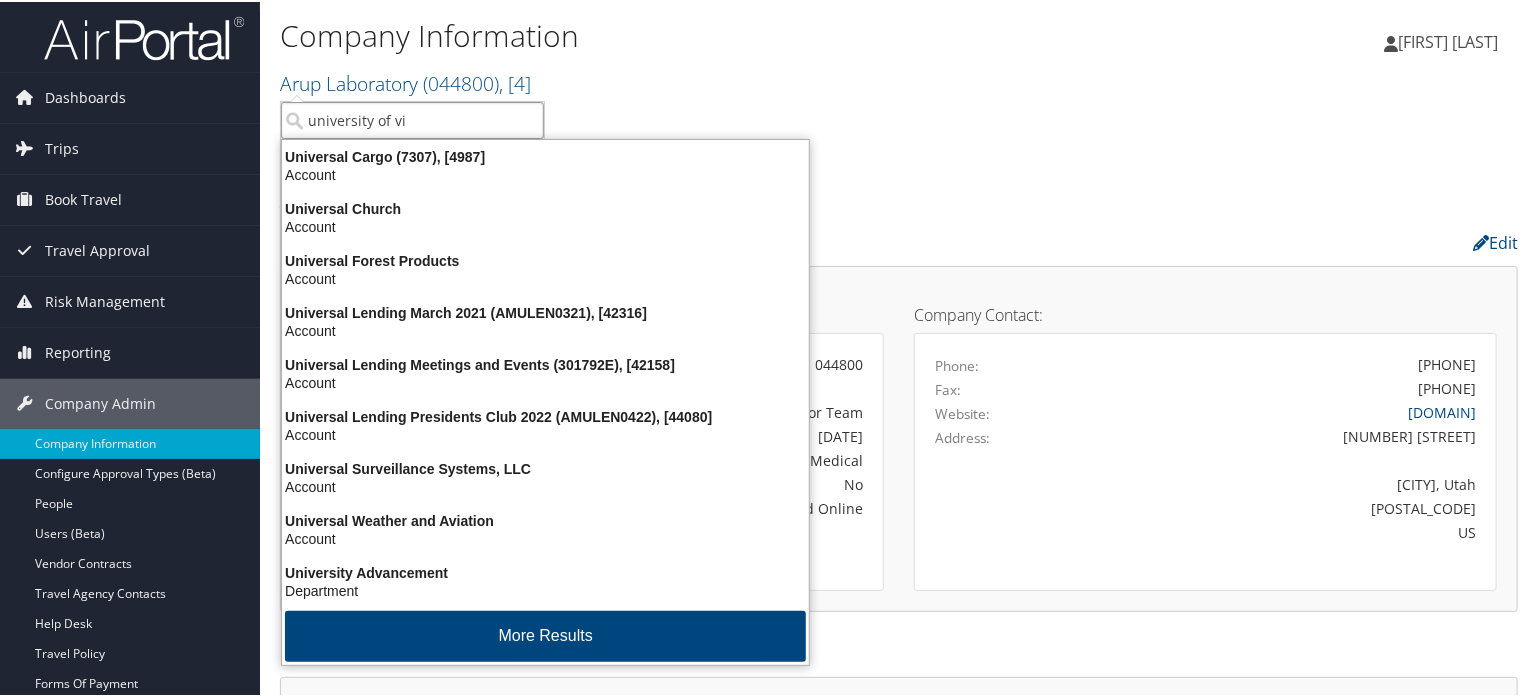 type on "[UNIVERSITY_NAME]" 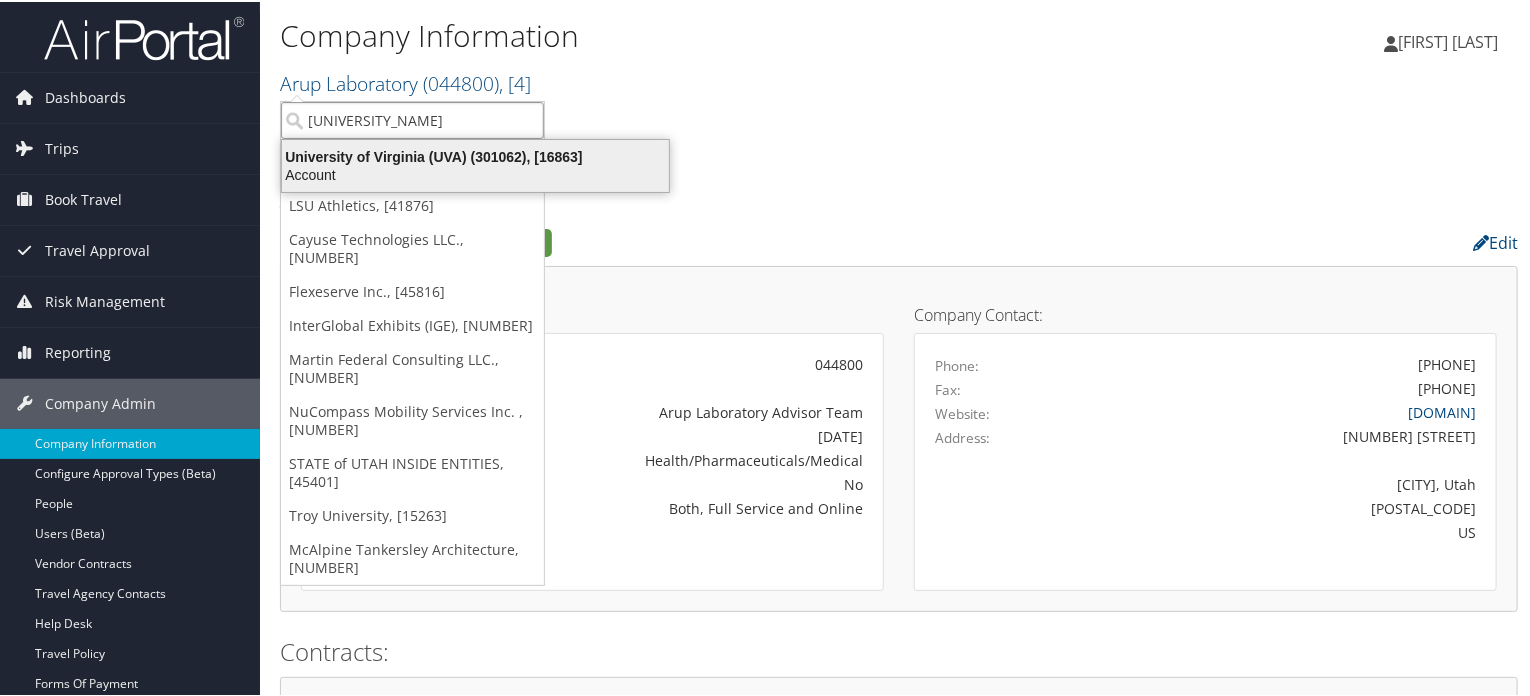 click on "Account" at bounding box center [475, 173] 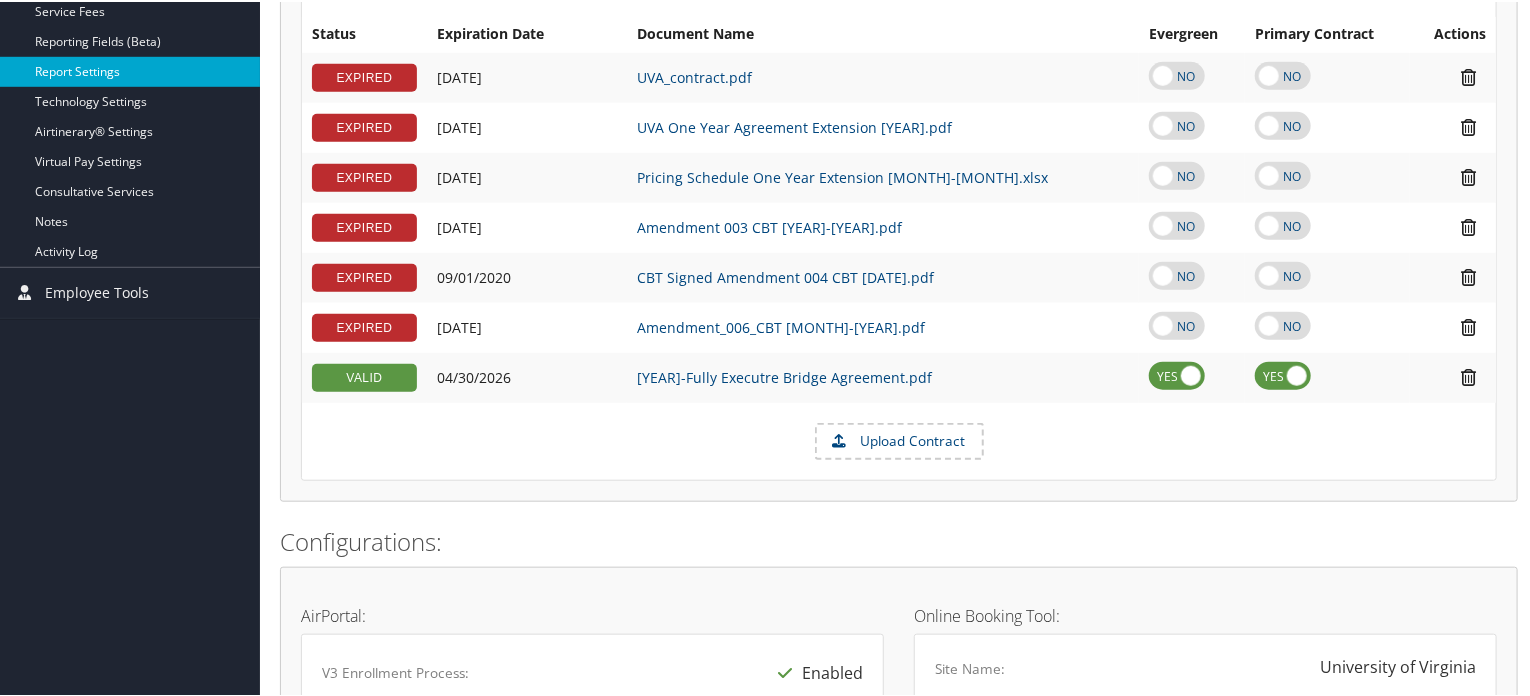 scroll, scrollTop: 602, scrollLeft: 0, axis: vertical 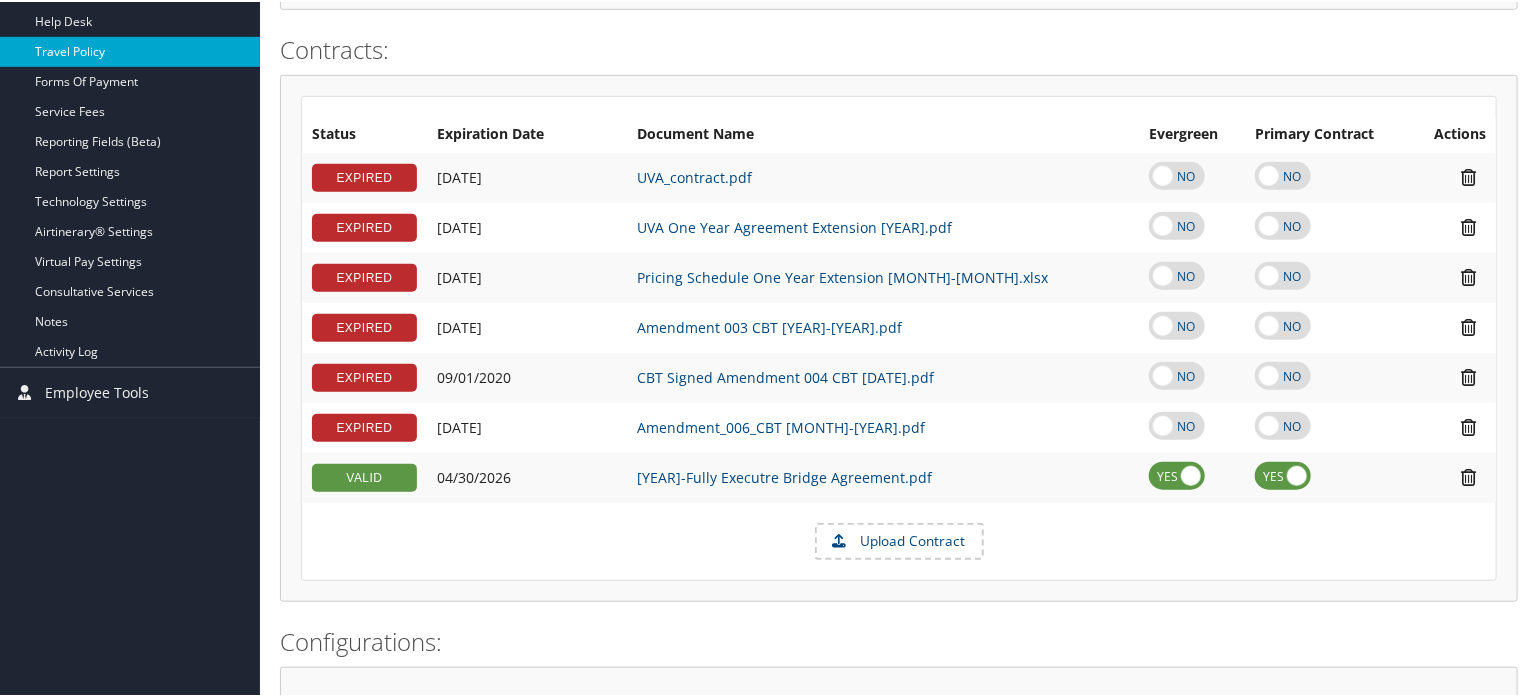 click on "Travel Policy" at bounding box center (130, 50) 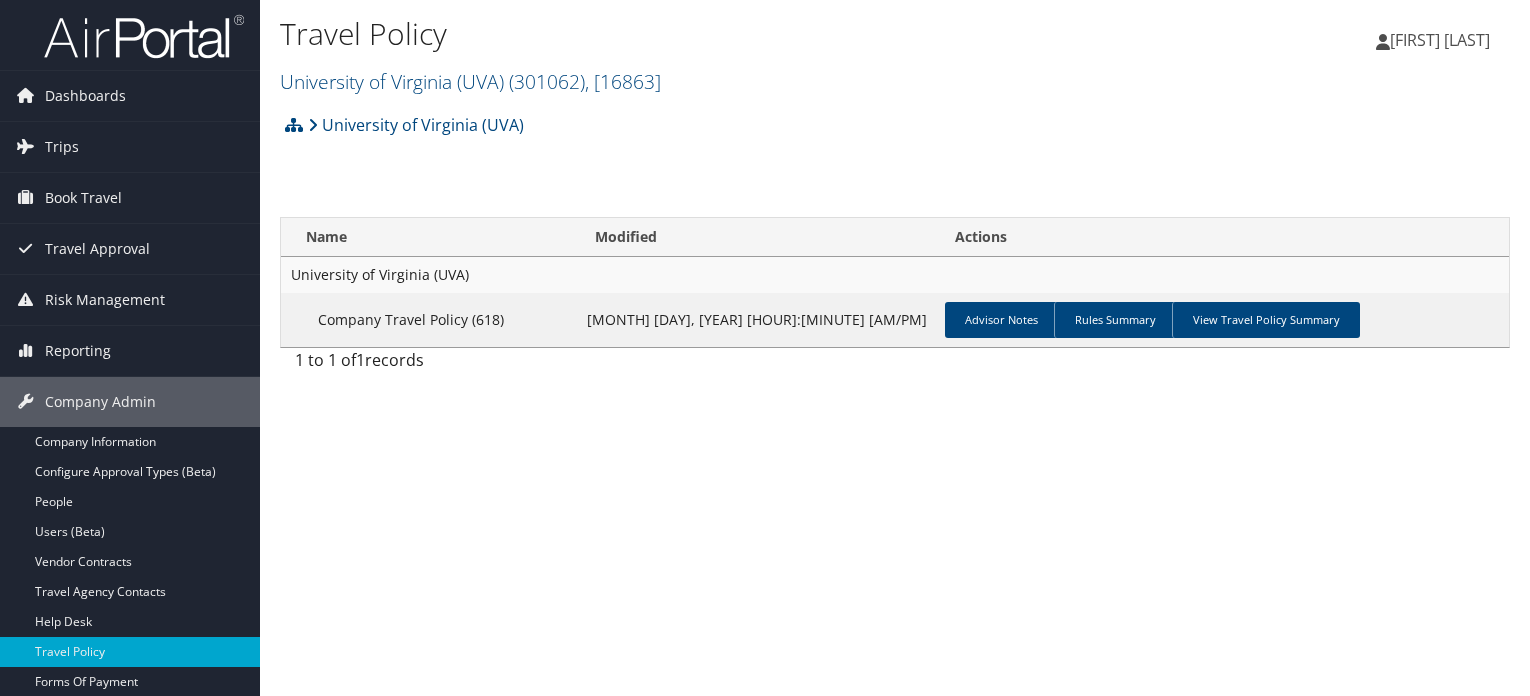 scroll, scrollTop: 0, scrollLeft: 0, axis: both 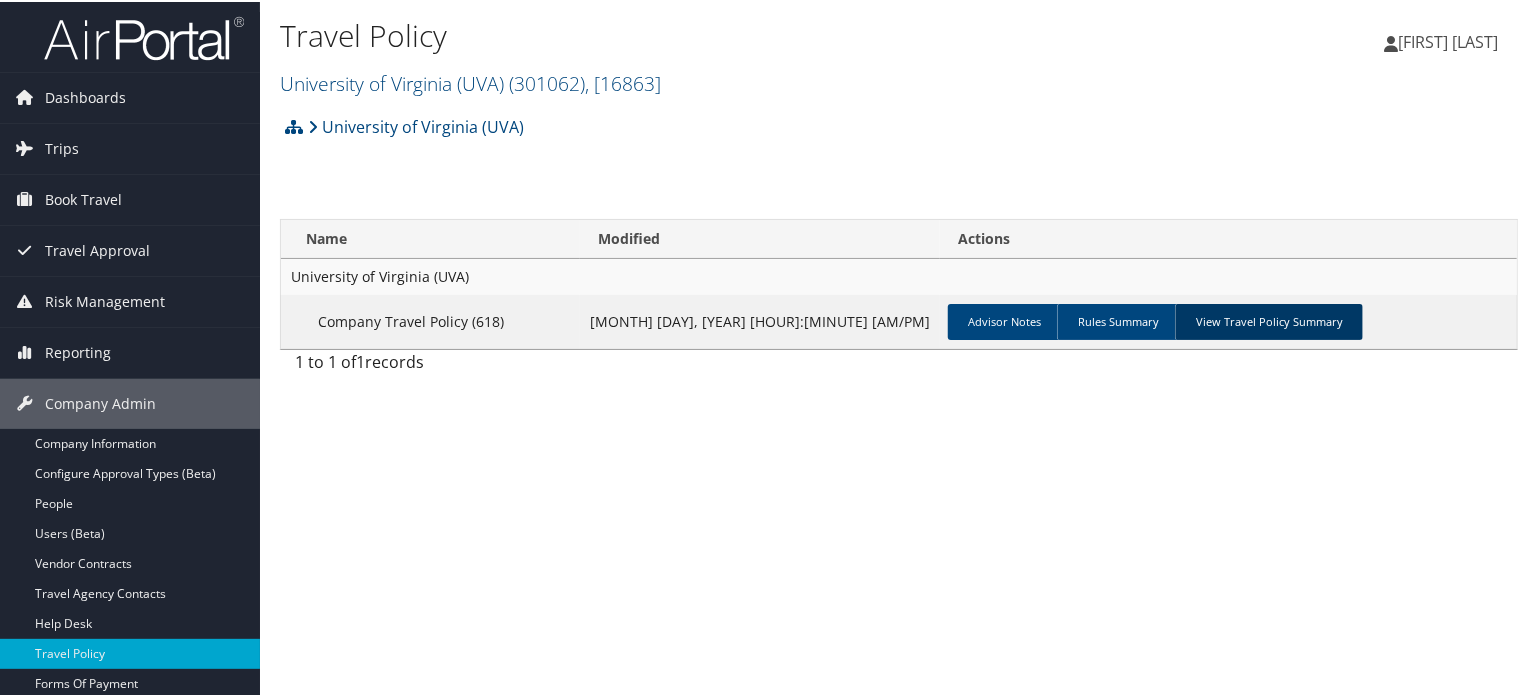 click on "View Travel Policy Summary" at bounding box center (1269, 320) 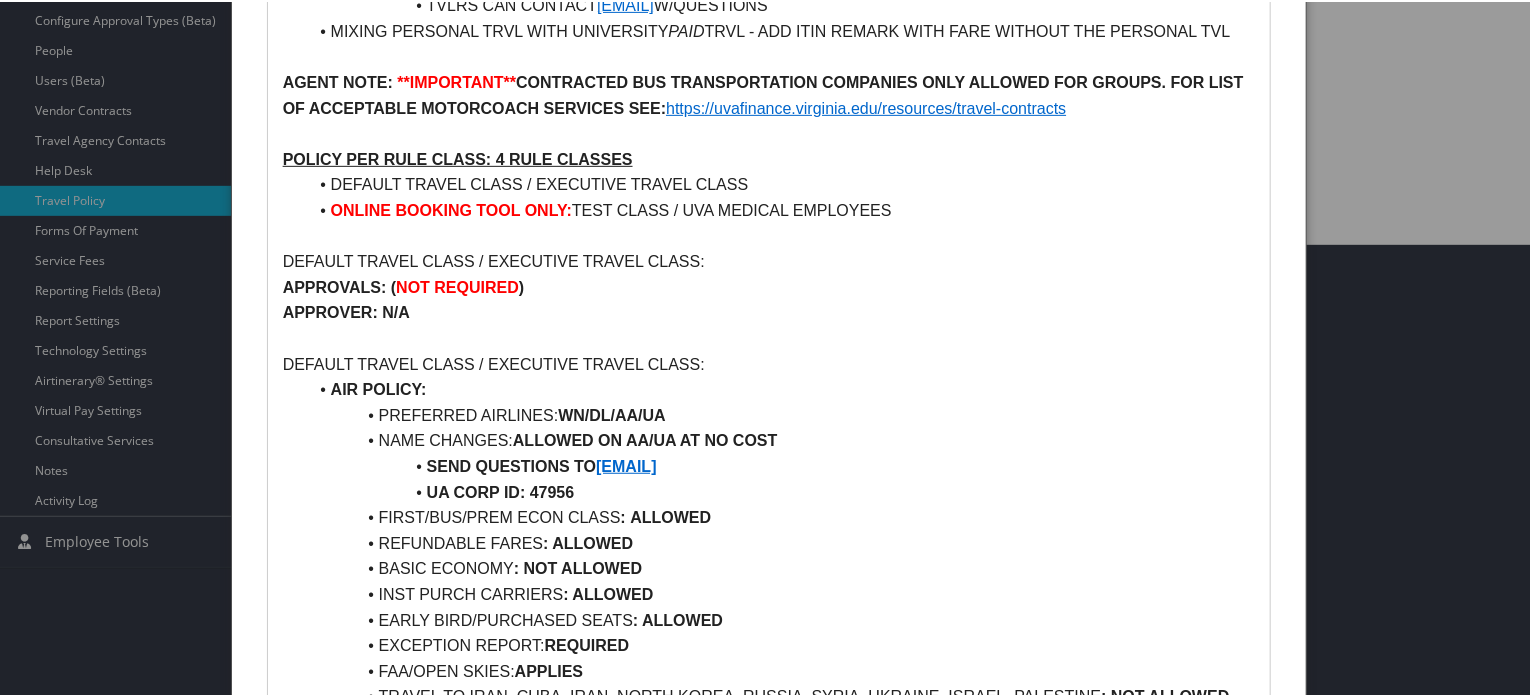 scroll, scrollTop: 500, scrollLeft: 0, axis: vertical 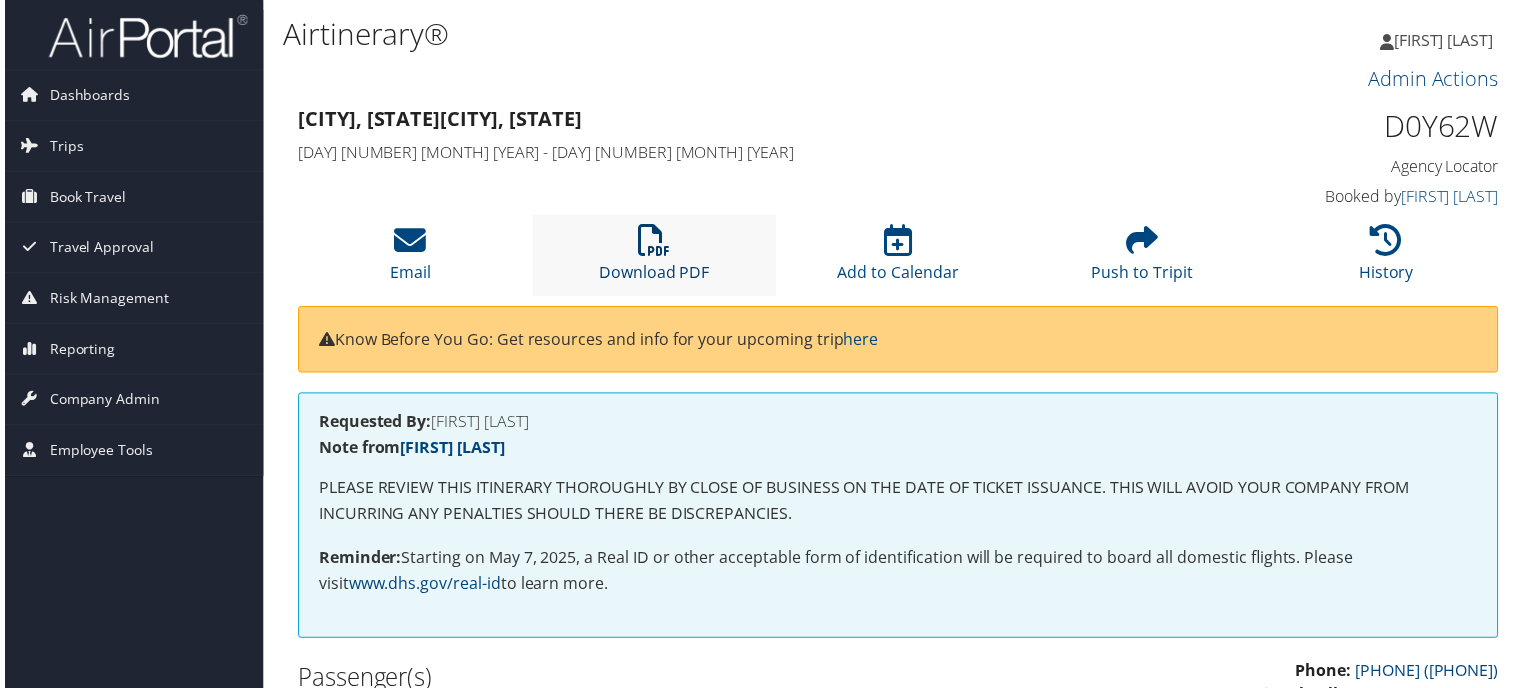 click at bounding box center (653, 242) 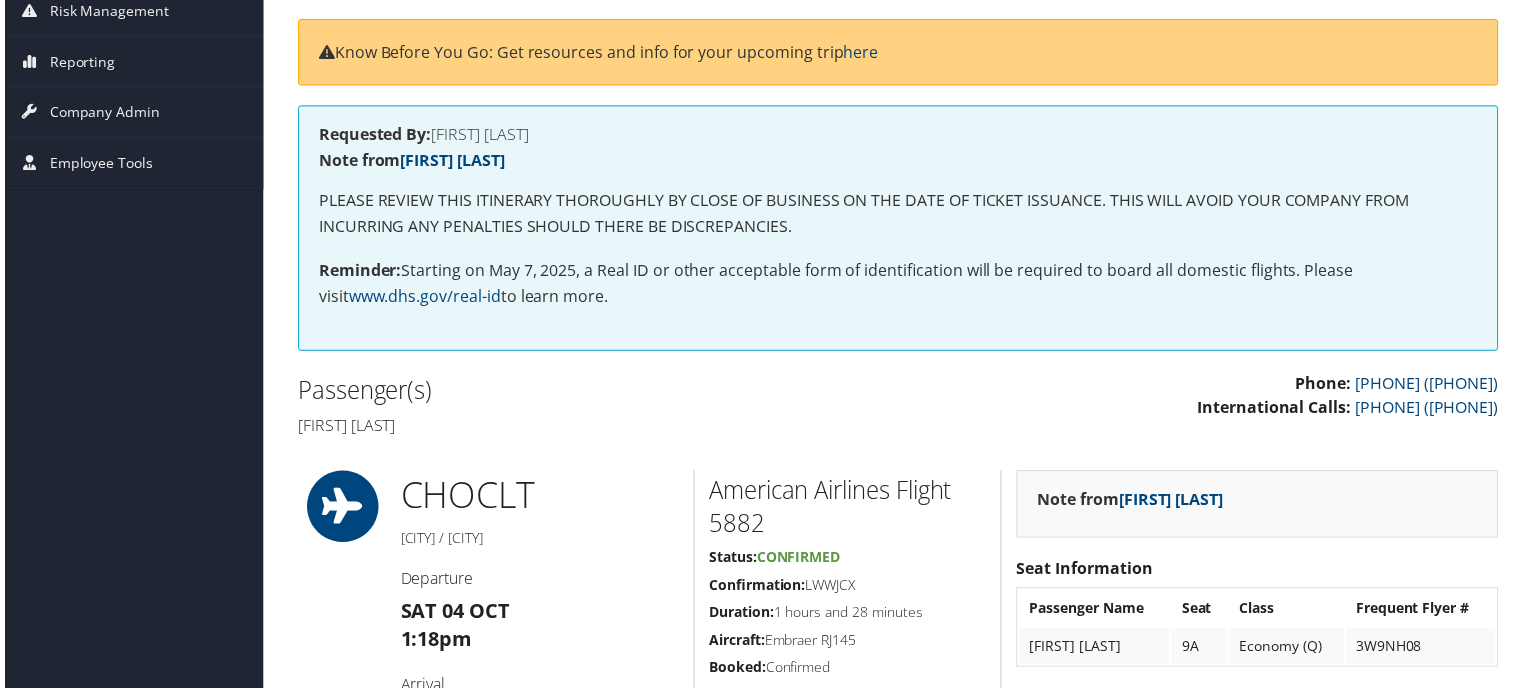 scroll, scrollTop: 400, scrollLeft: 0, axis: vertical 